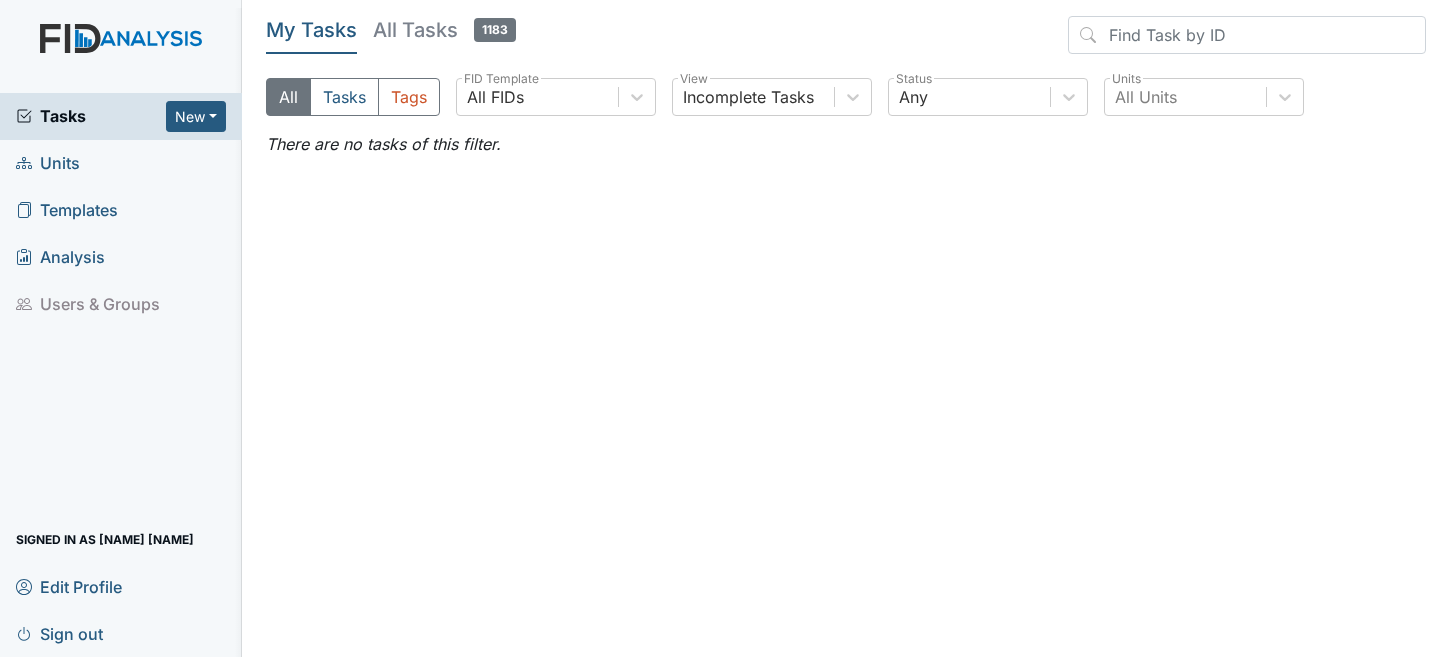 scroll, scrollTop: 0, scrollLeft: 0, axis: both 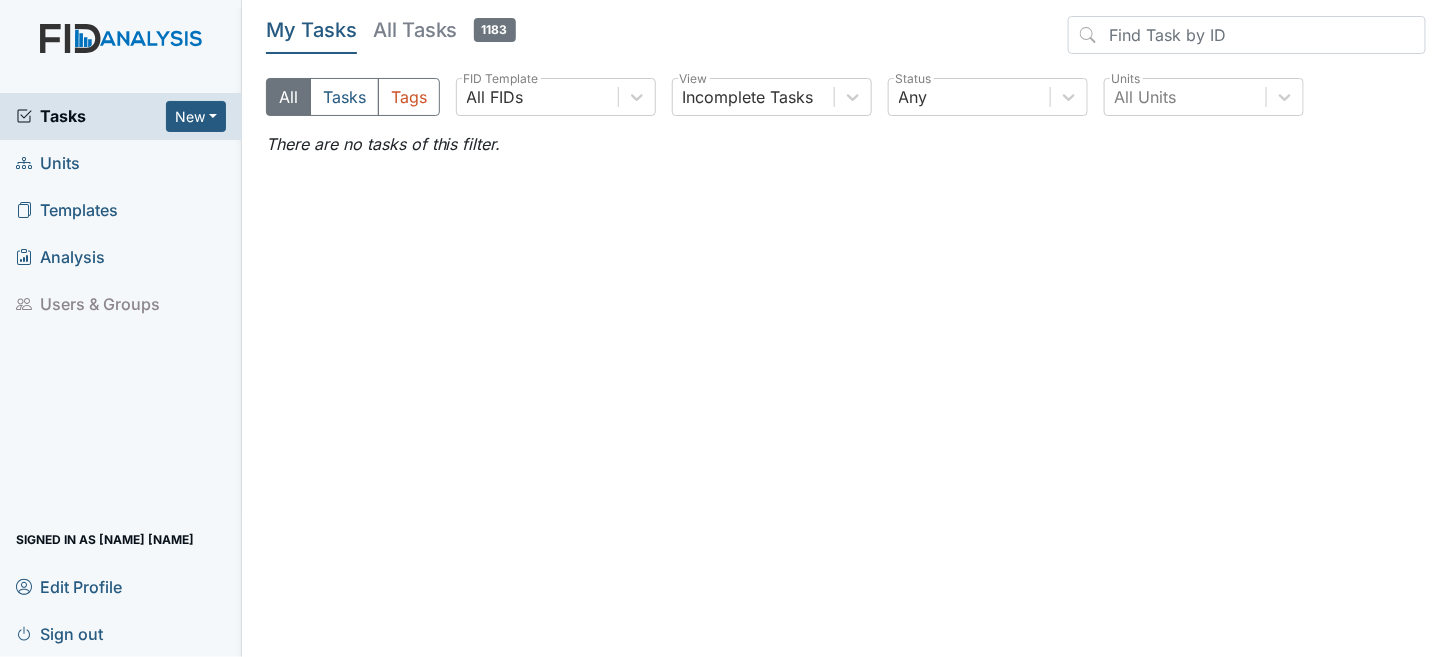 click on "Units" at bounding box center (48, 163) 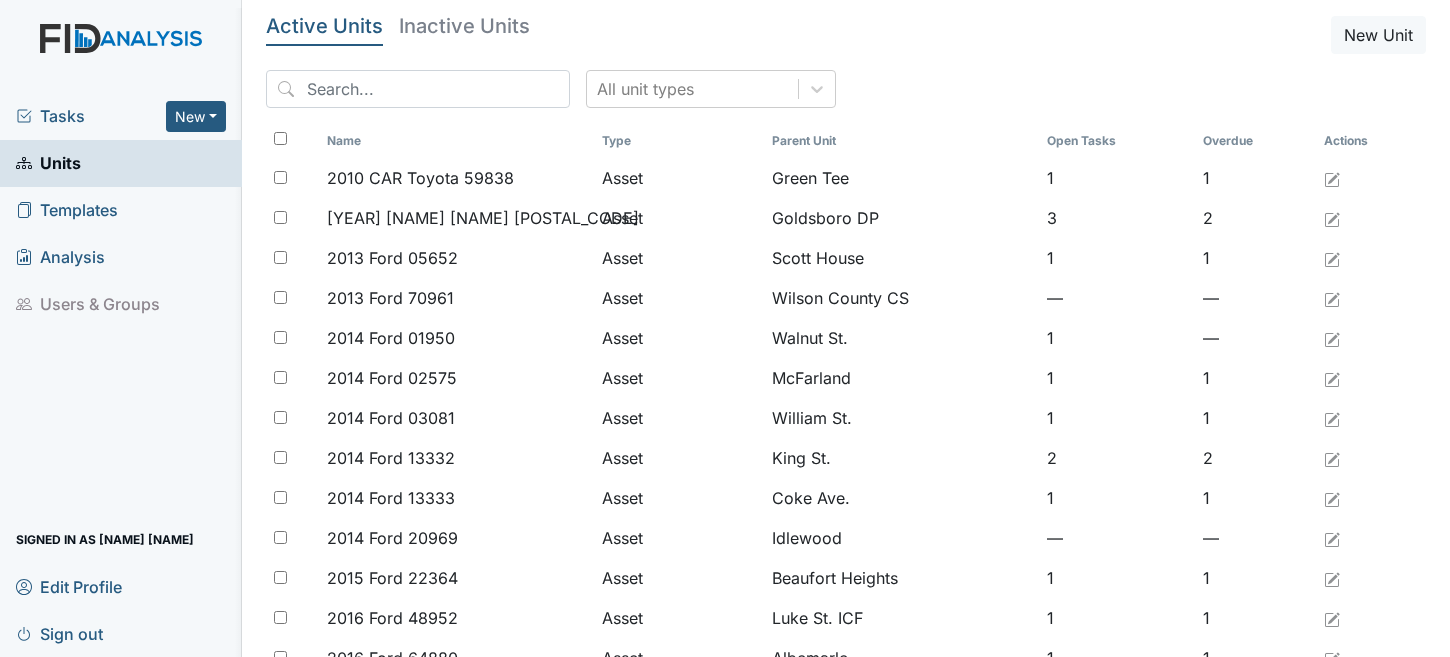 scroll, scrollTop: 0, scrollLeft: 0, axis: both 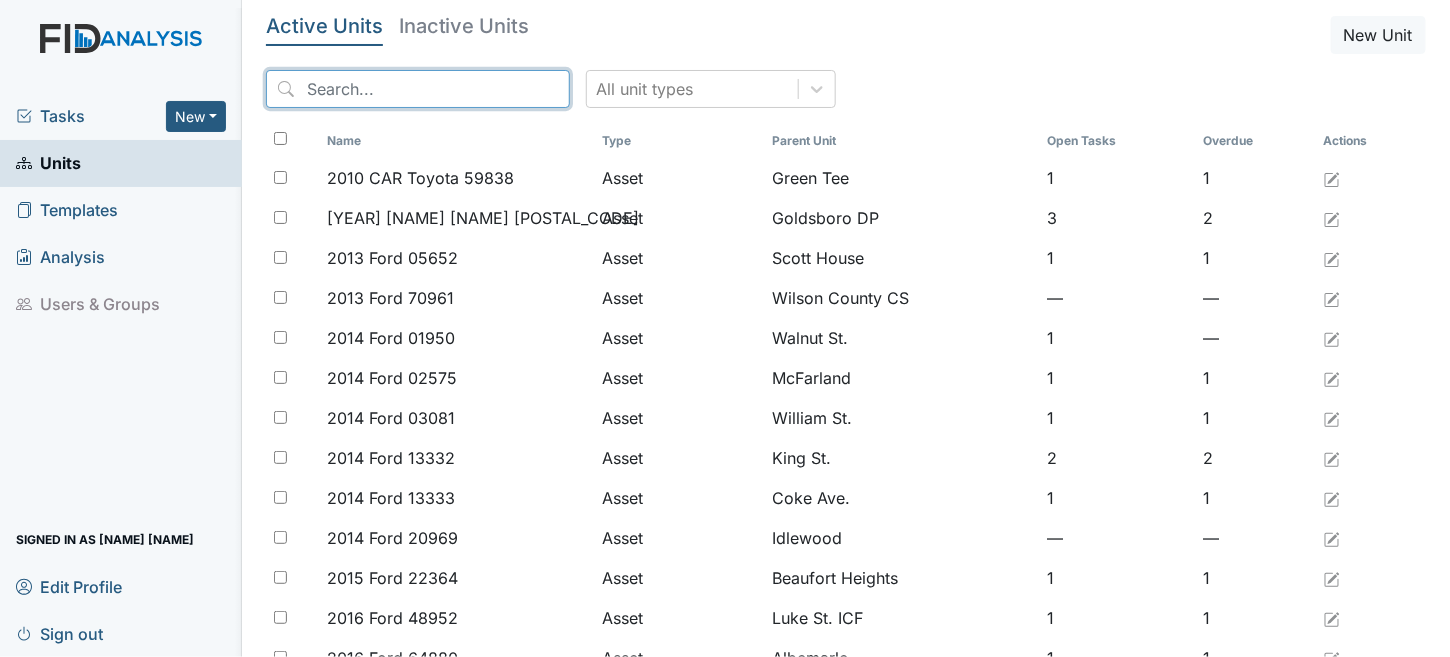 click at bounding box center [418, 89] 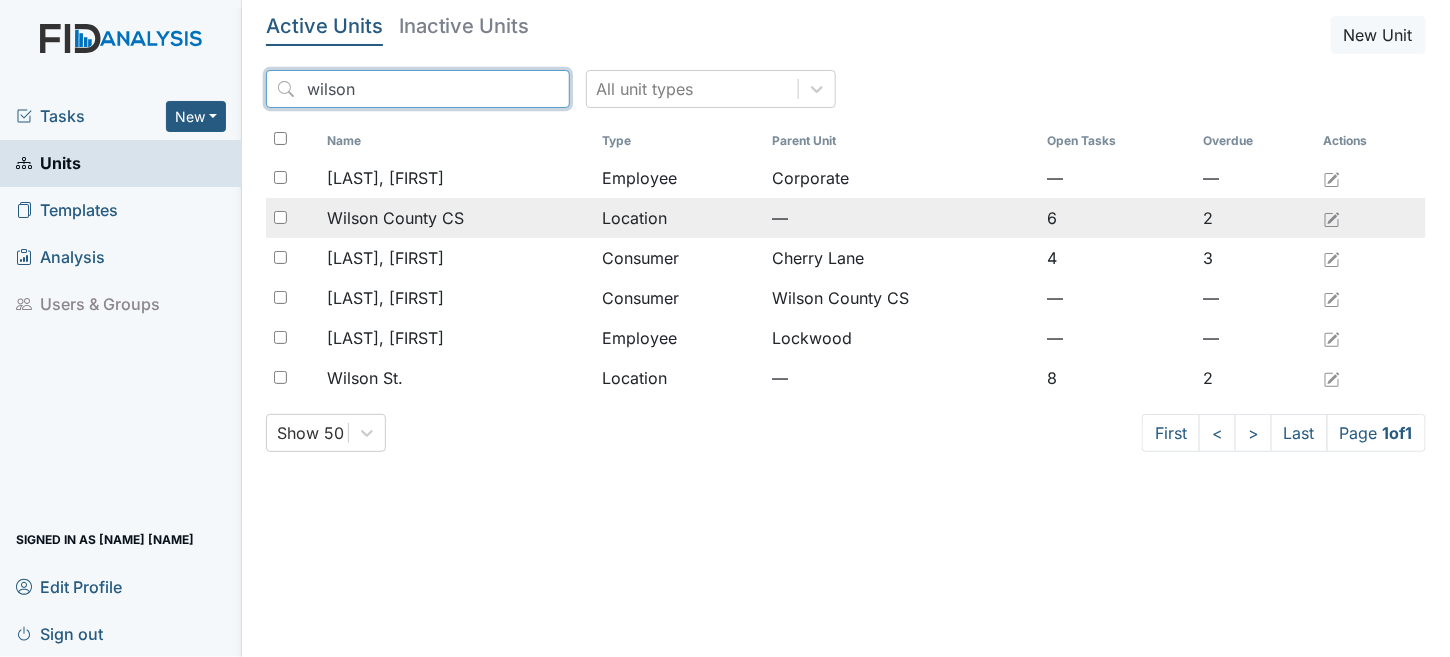type on "wilson" 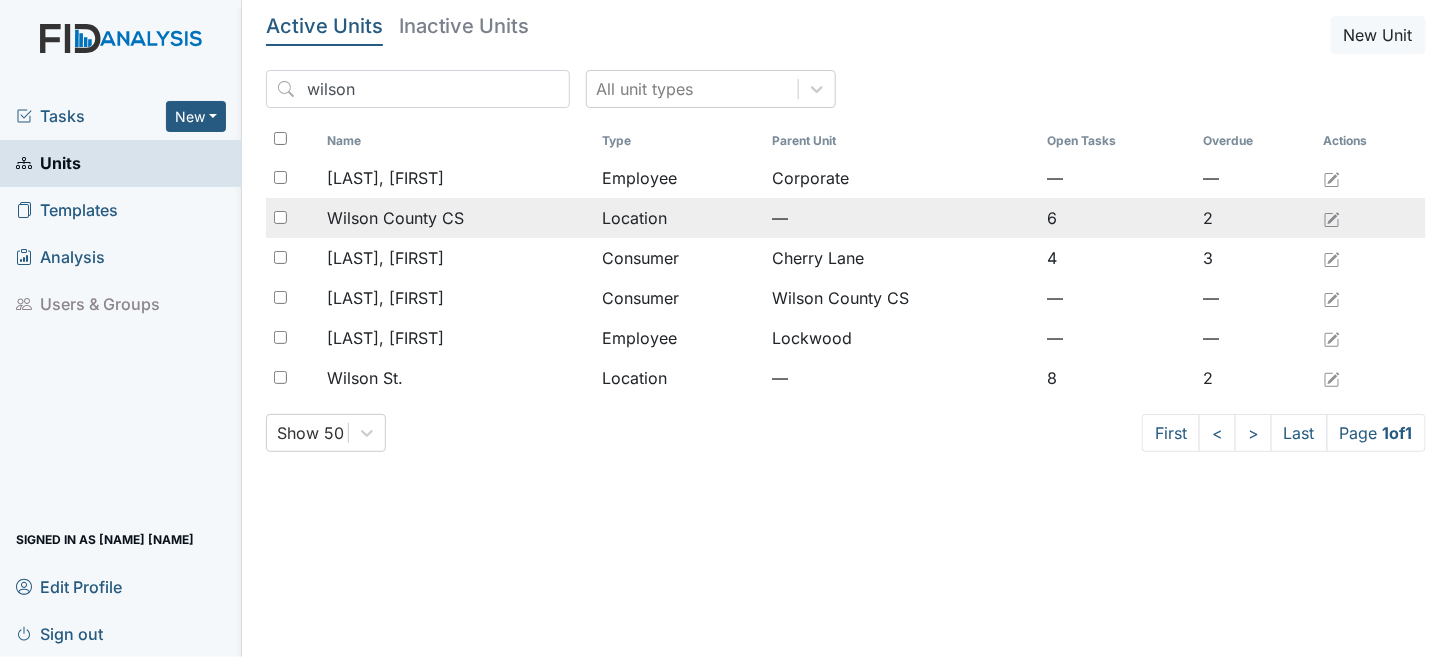 click on "Location" at bounding box center [679, 178] 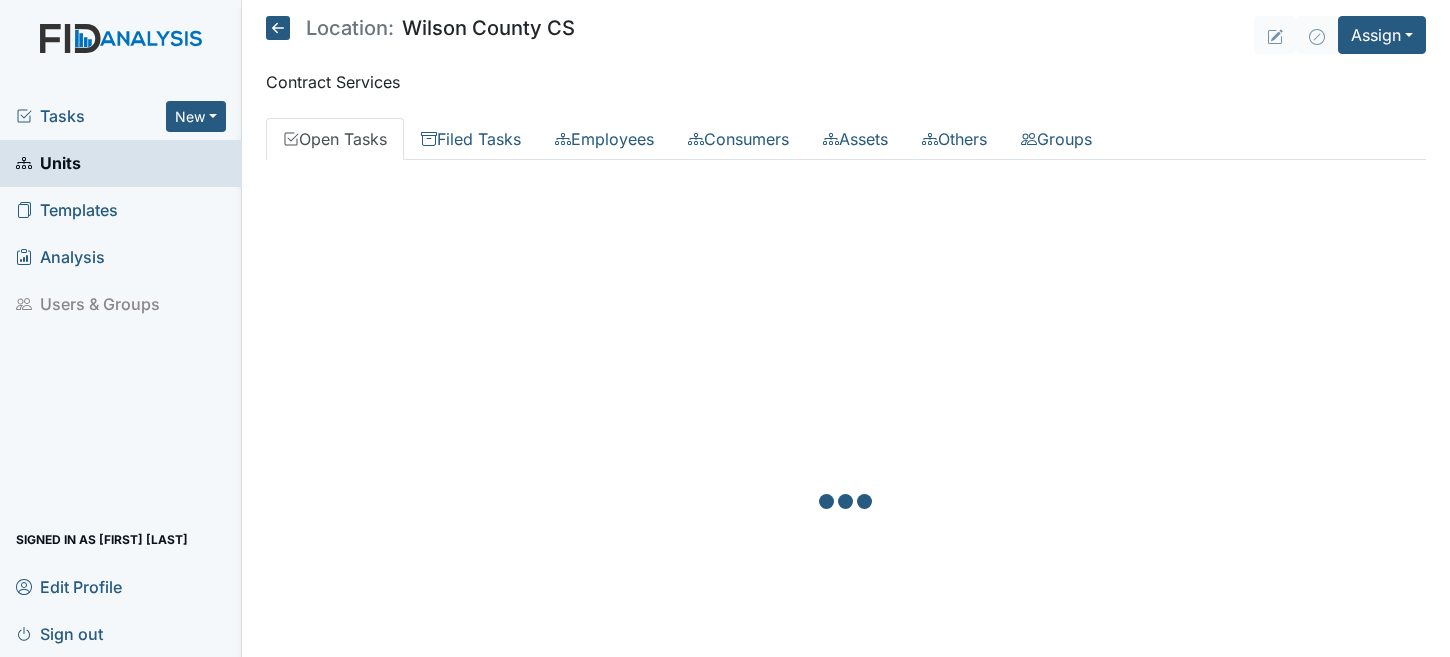 scroll, scrollTop: 0, scrollLeft: 0, axis: both 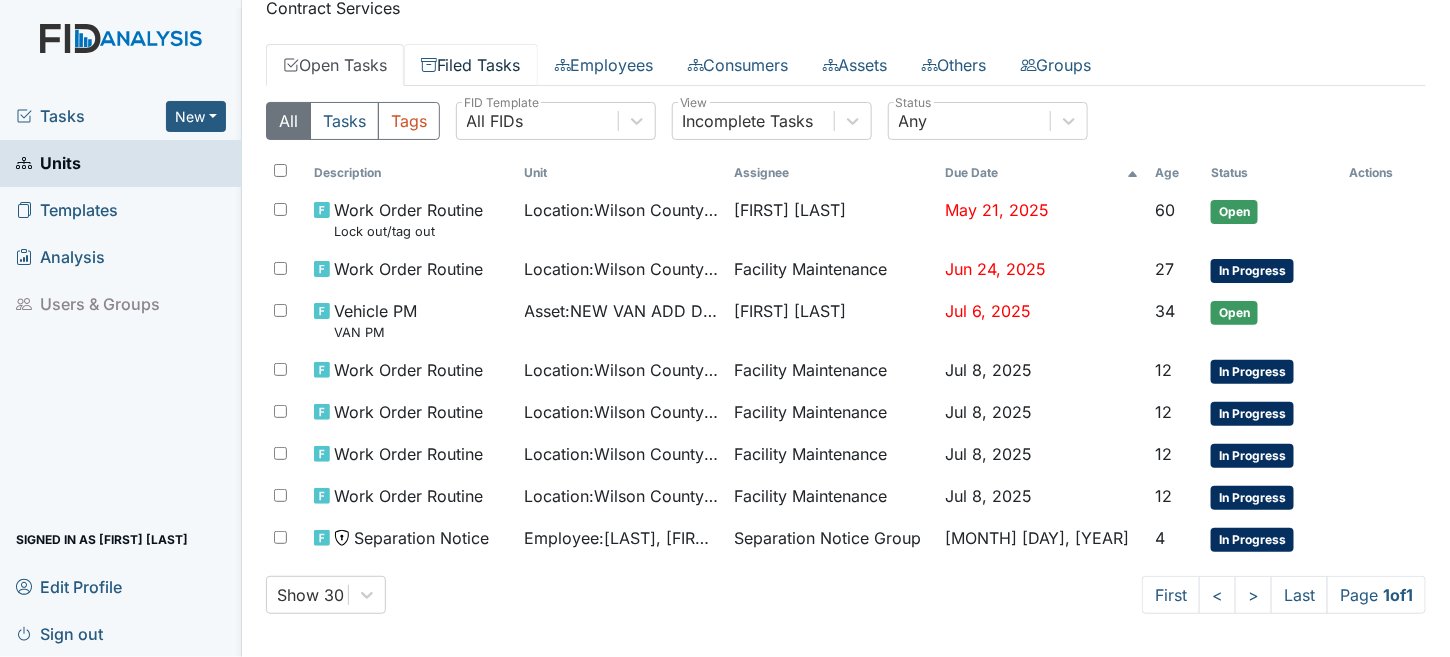 click on "Filed Tasks" at bounding box center (471, 65) 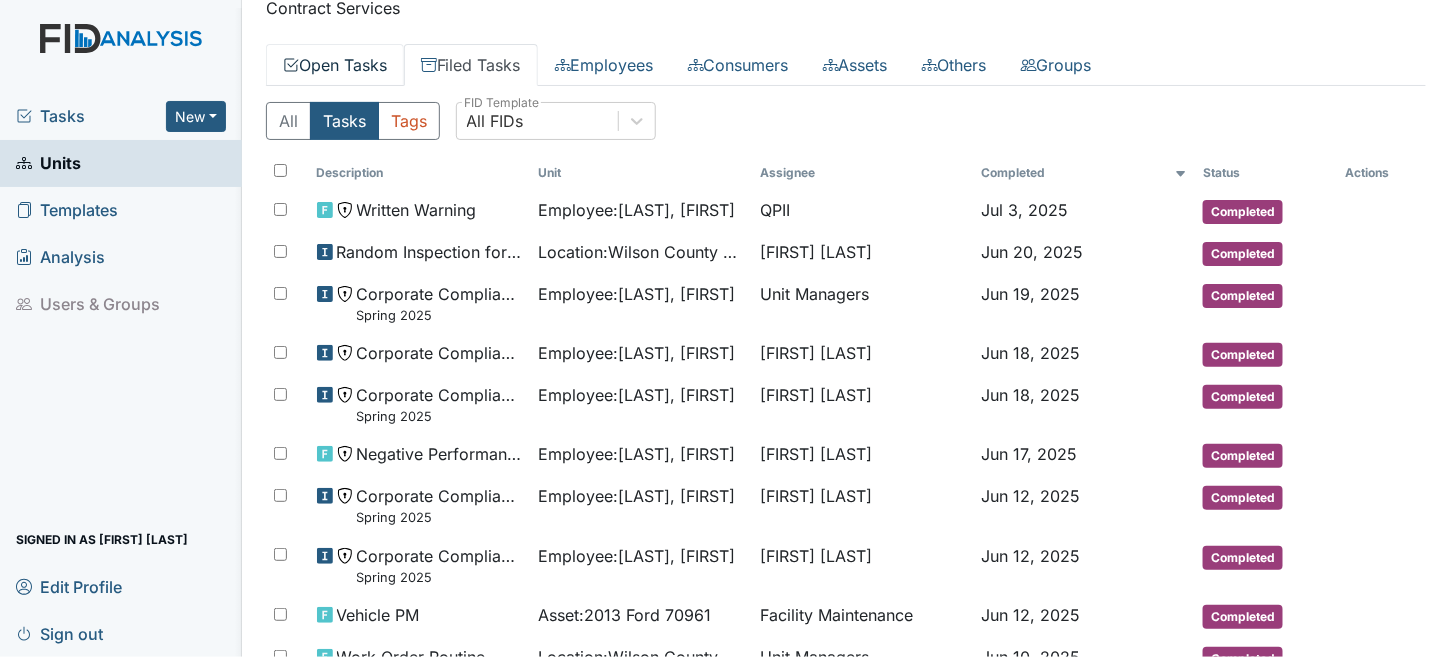 click on "Open Tasks" at bounding box center [335, 65] 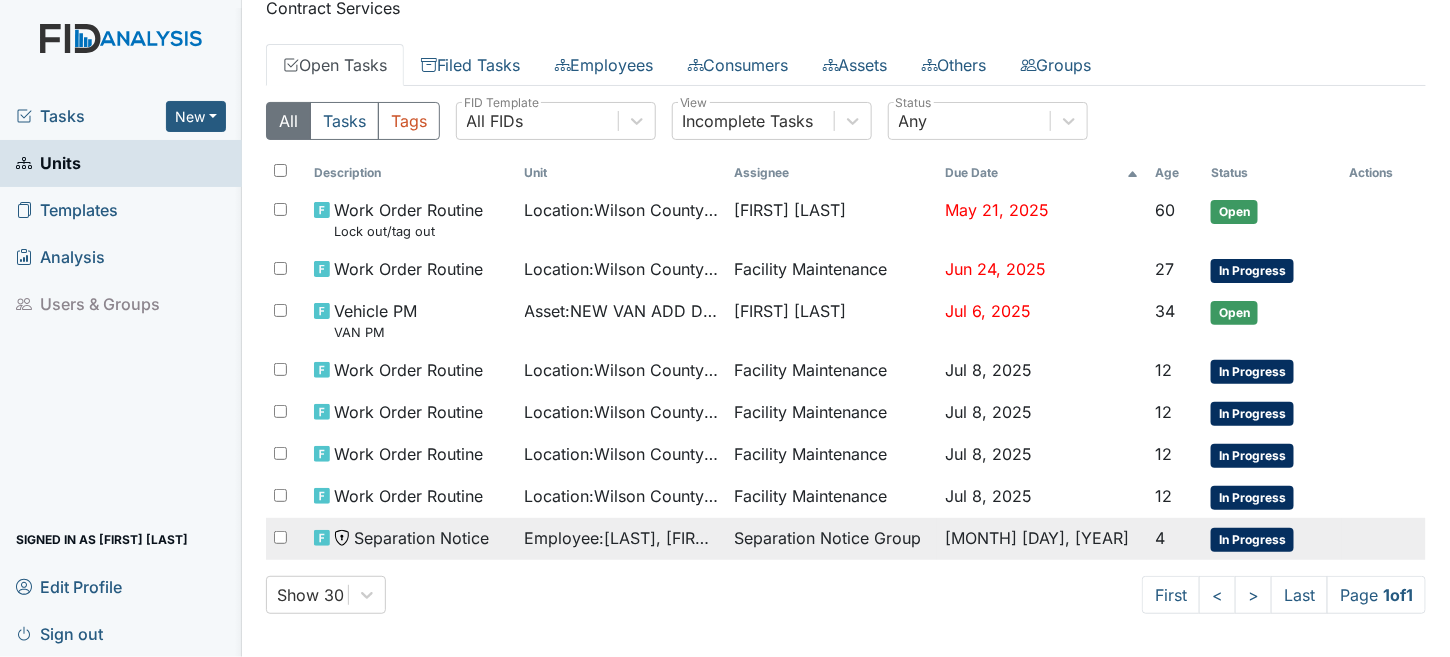click on "Employee :  Cline, Amber" at bounding box center (622, 210) 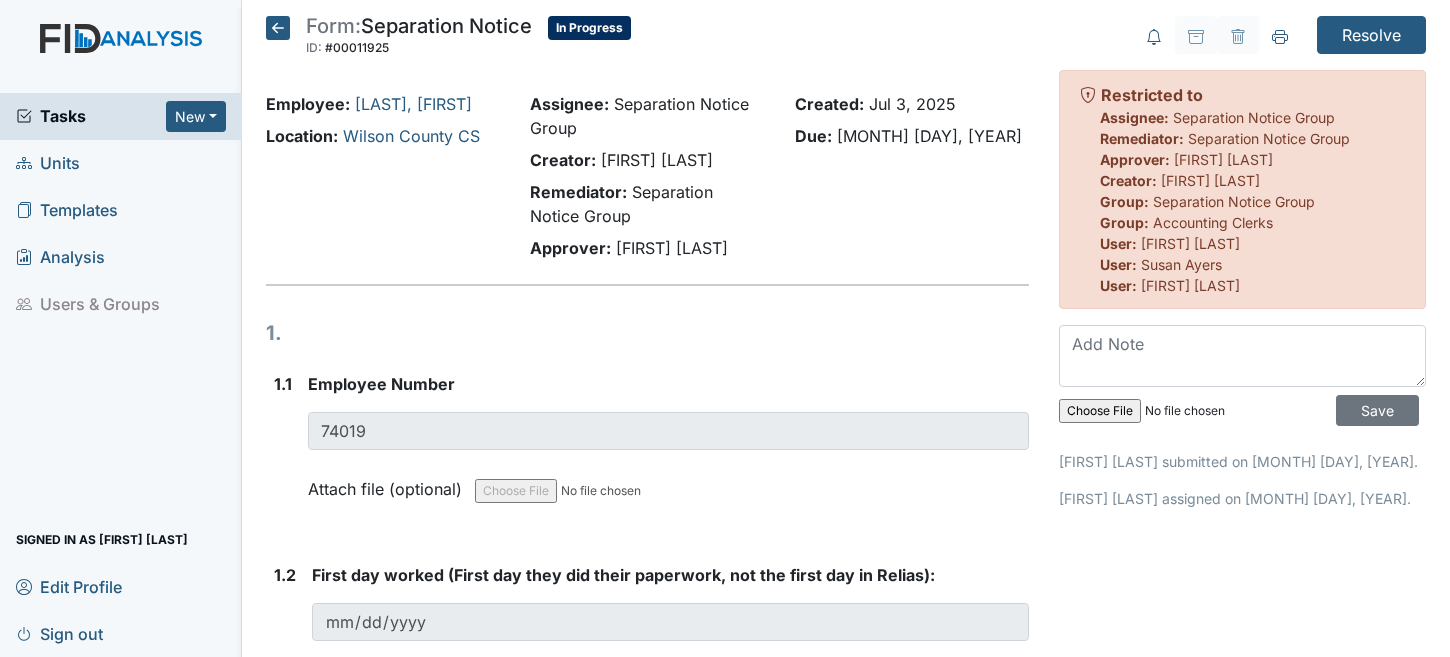 scroll, scrollTop: 0, scrollLeft: 0, axis: both 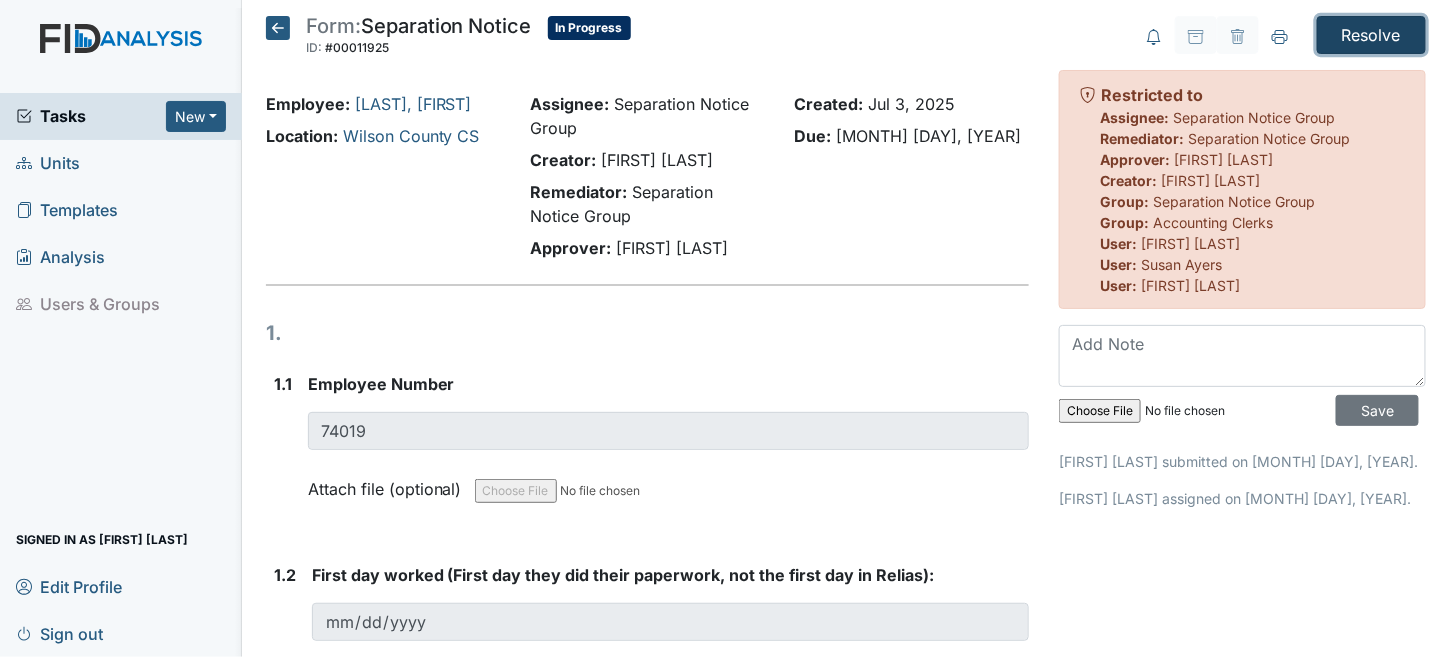 click on "Resolve" at bounding box center (1371, 35) 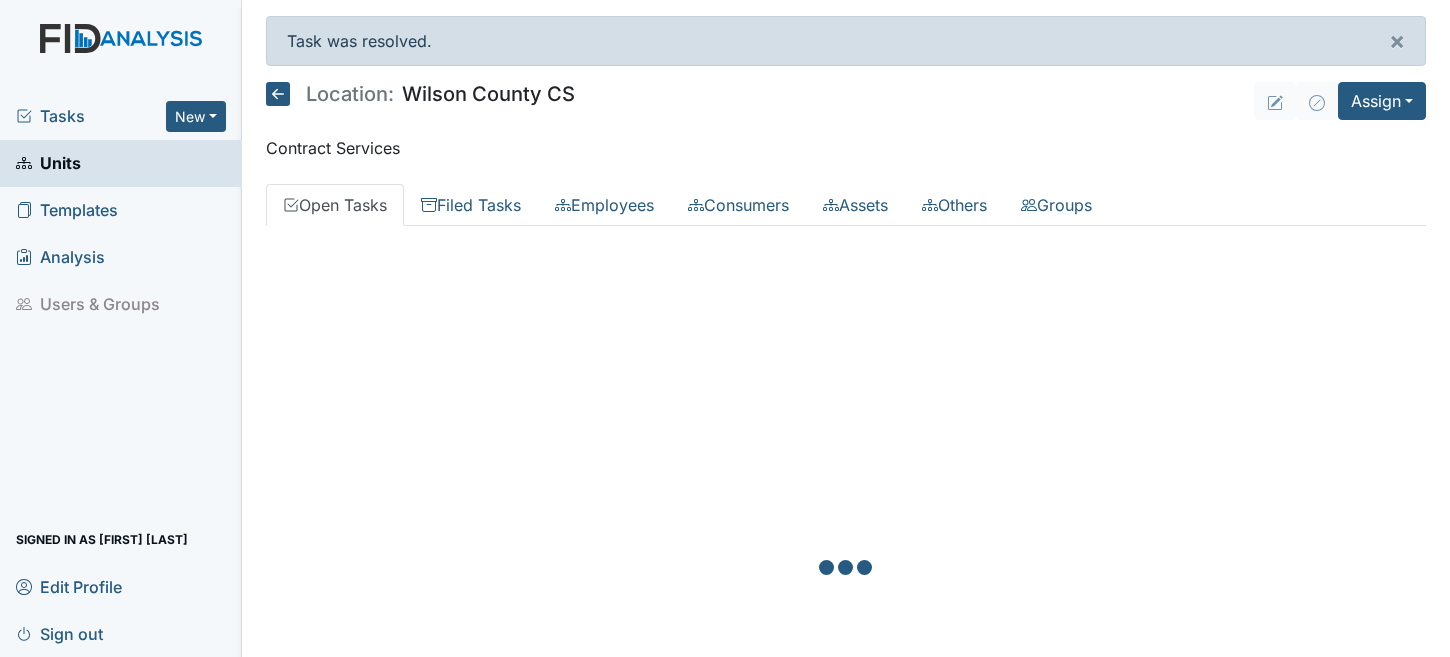 scroll, scrollTop: 0, scrollLeft: 0, axis: both 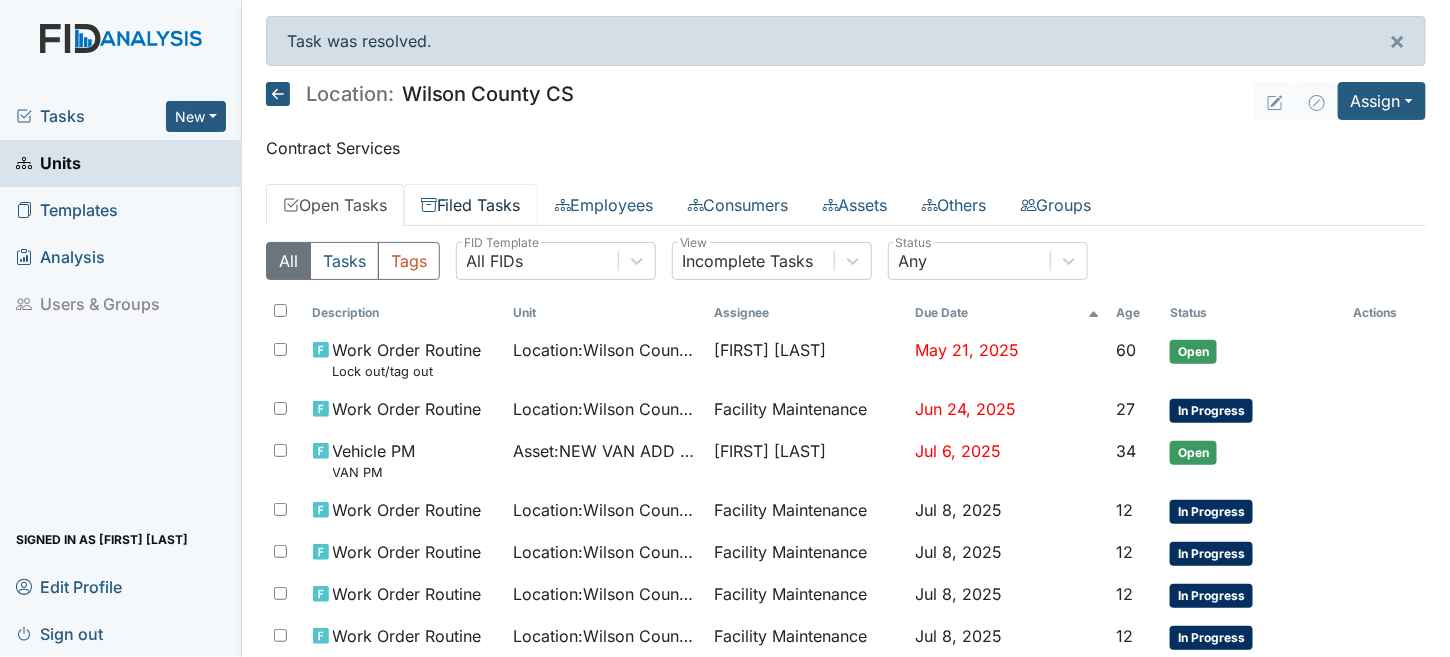 click on "Filed Tasks" at bounding box center [471, 205] 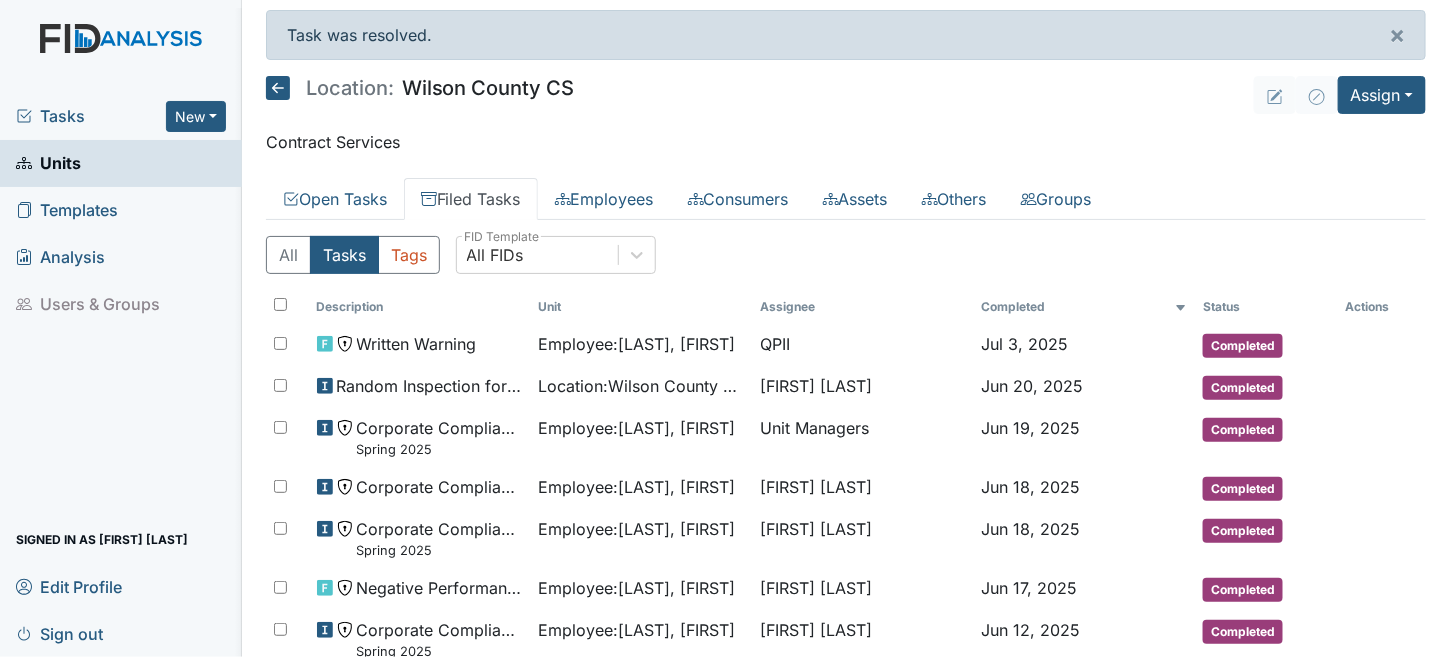 scroll, scrollTop: 0, scrollLeft: 0, axis: both 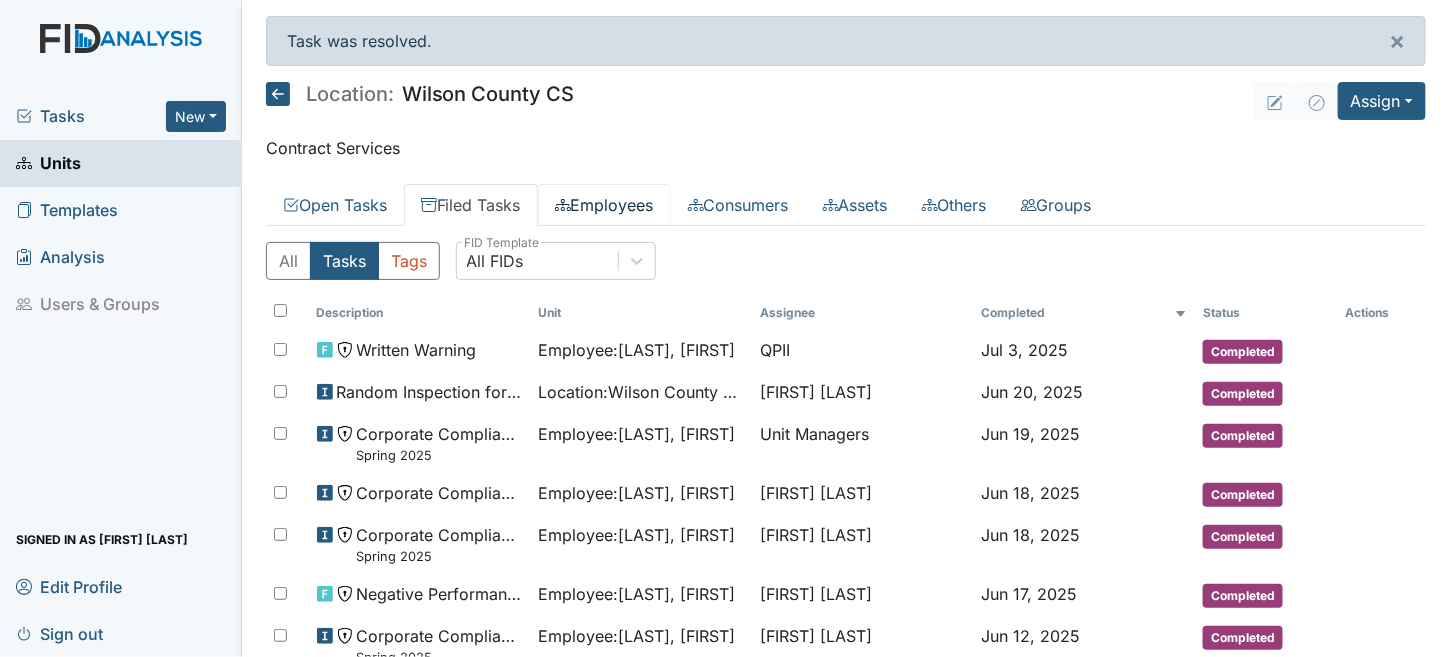 click on "Employees" at bounding box center (604, 205) 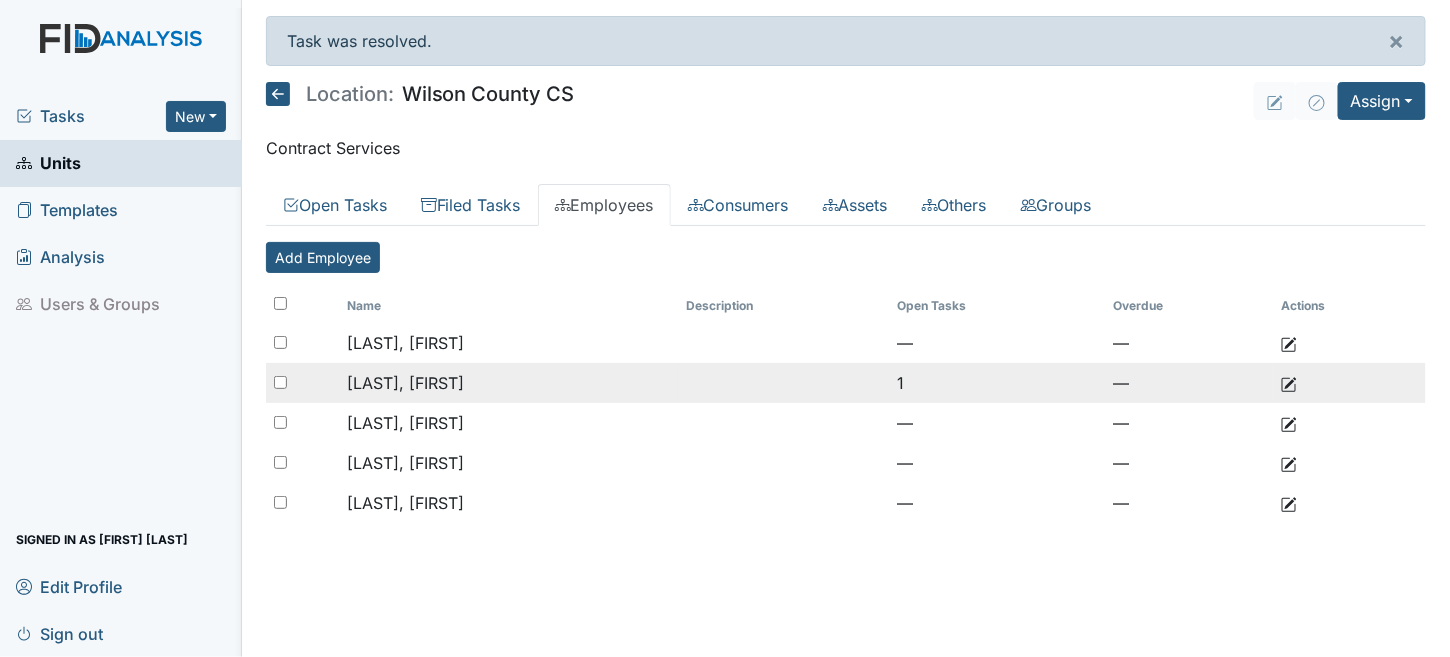 click on "[LAST], [FIRST]" at bounding box center (405, 343) 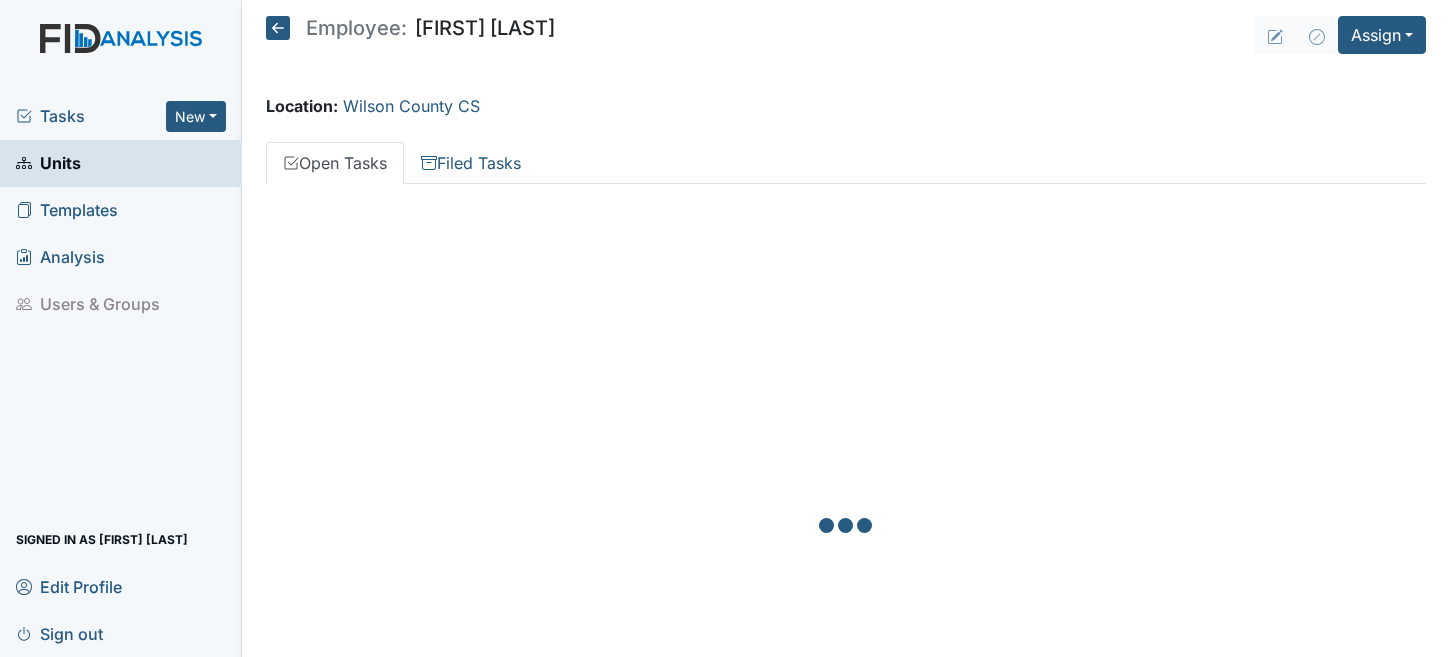 scroll, scrollTop: 0, scrollLeft: 0, axis: both 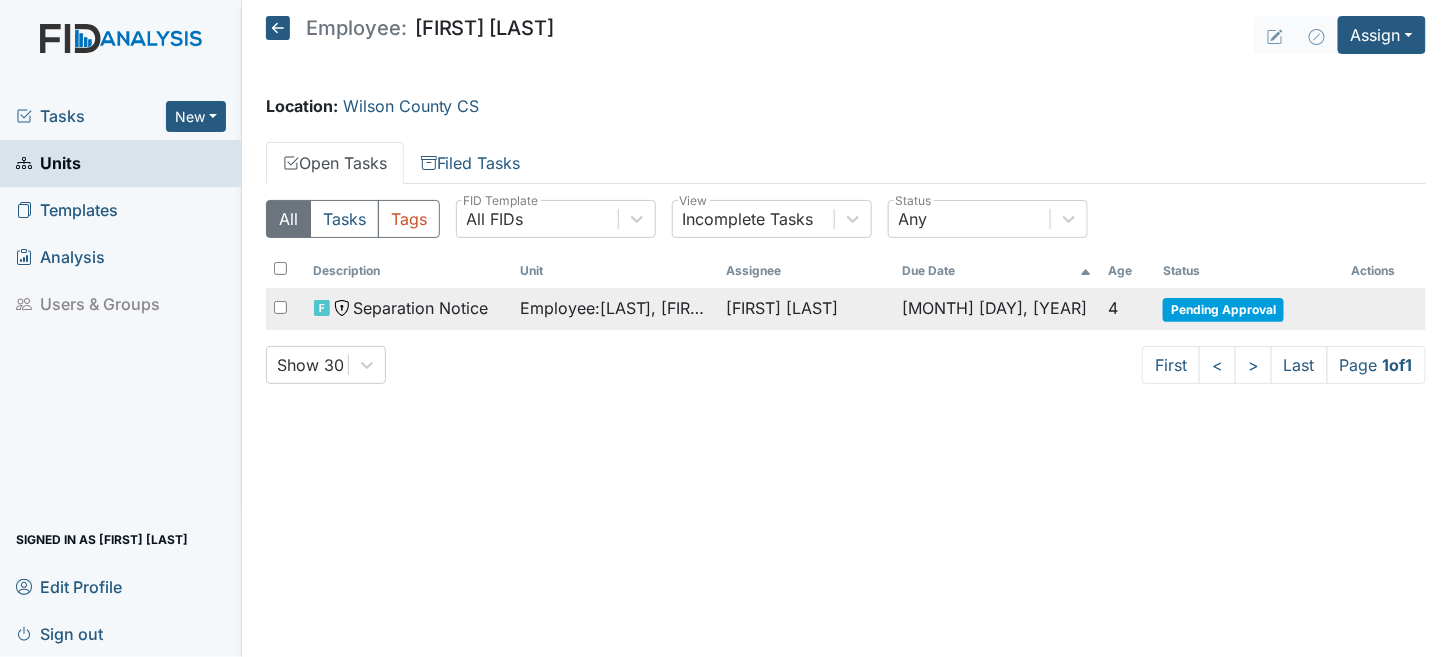 click on "[MONTH] [DAY], [YEAR]" at bounding box center (997, 309) 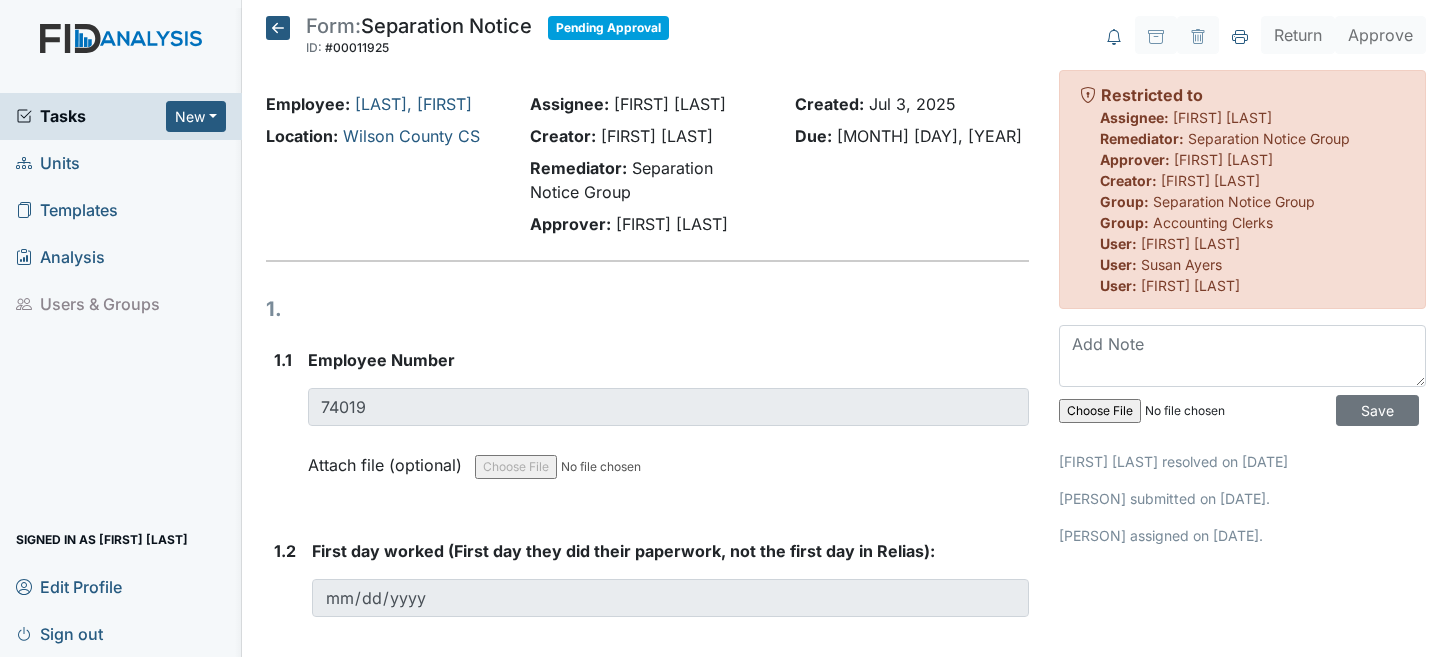 scroll, scrollTop: 0, scrollLeft: 0, axis: both 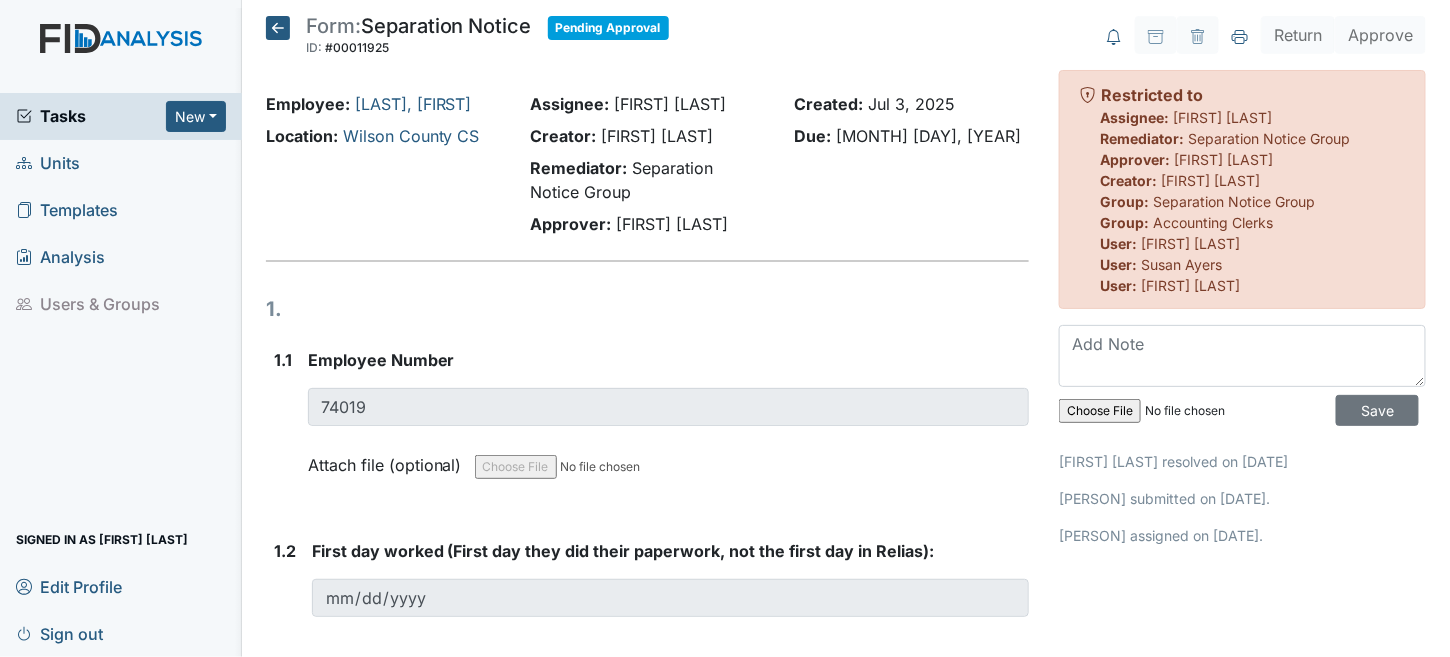 click at bounding box center [278, 28] 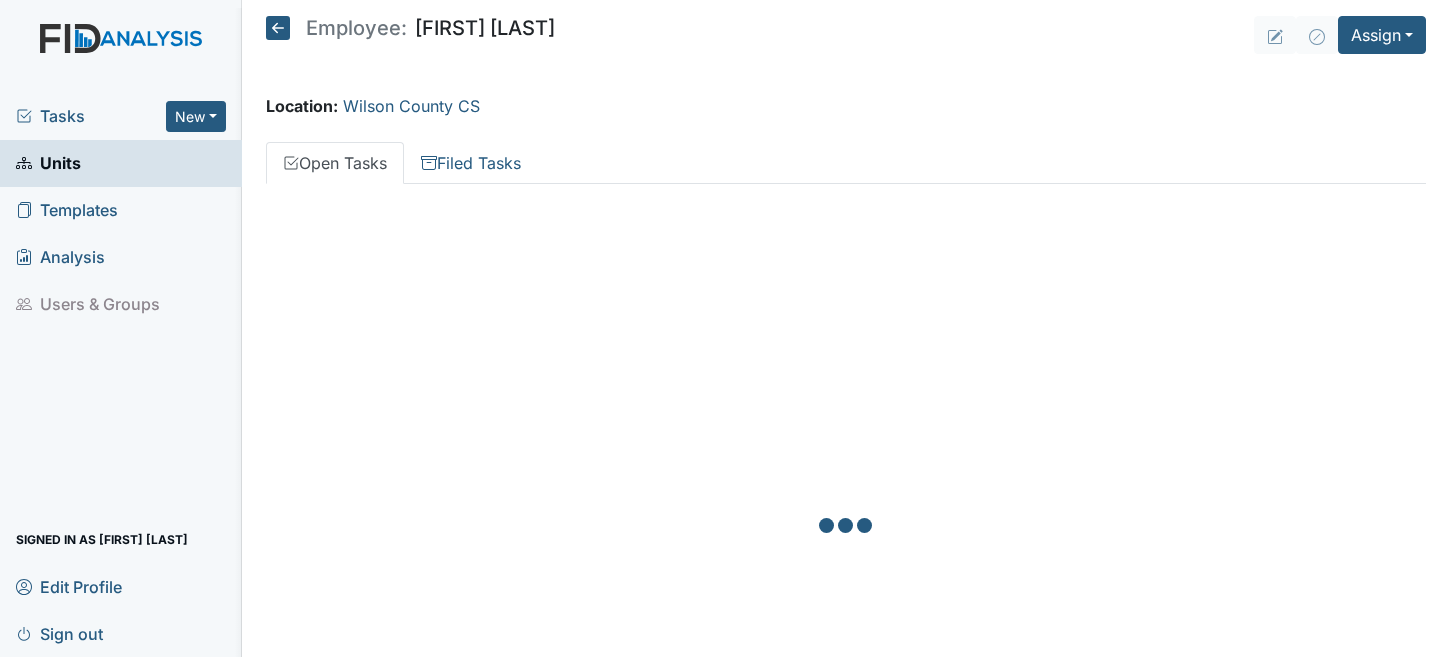 scroll, scrollTop: 0, scrollLeft: 0, axis: both 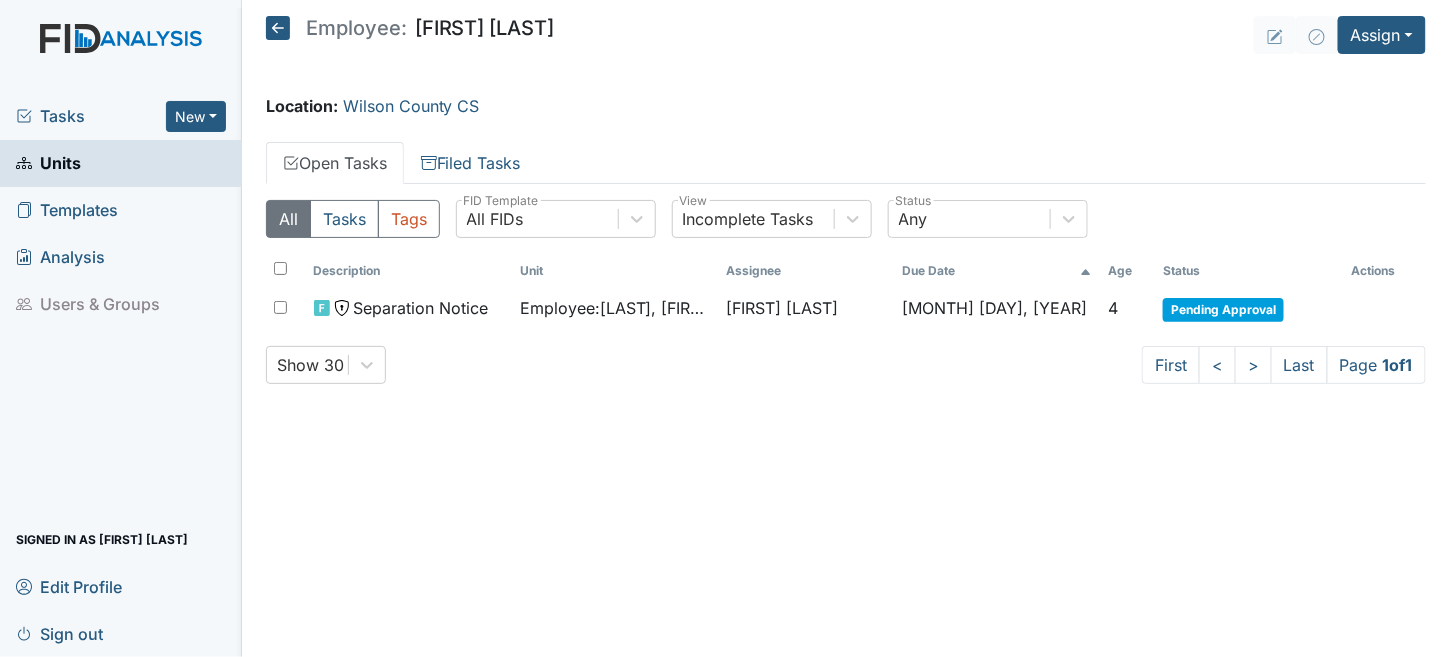click at bounding box center (278, 28) 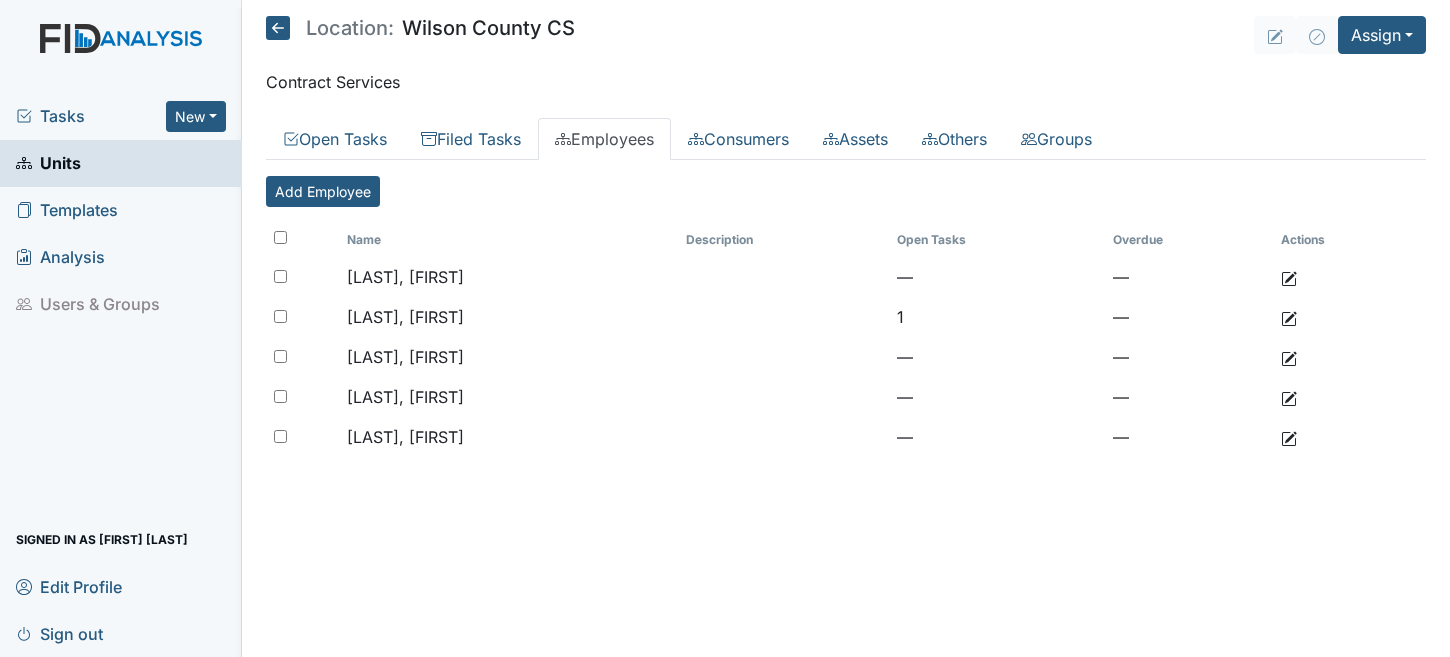 scroll, scrollTop: 0, scrollLeft: 0, axis: both 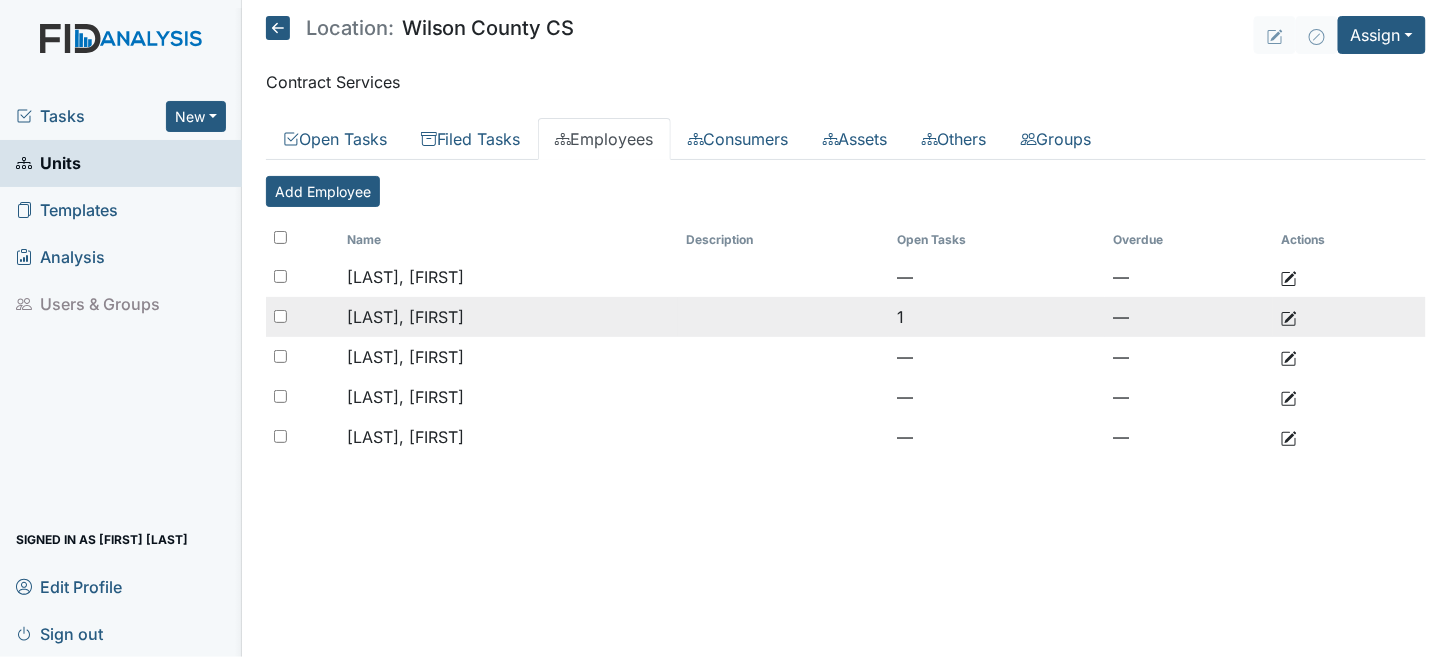 click on "1" at bounding box center [997, 277] 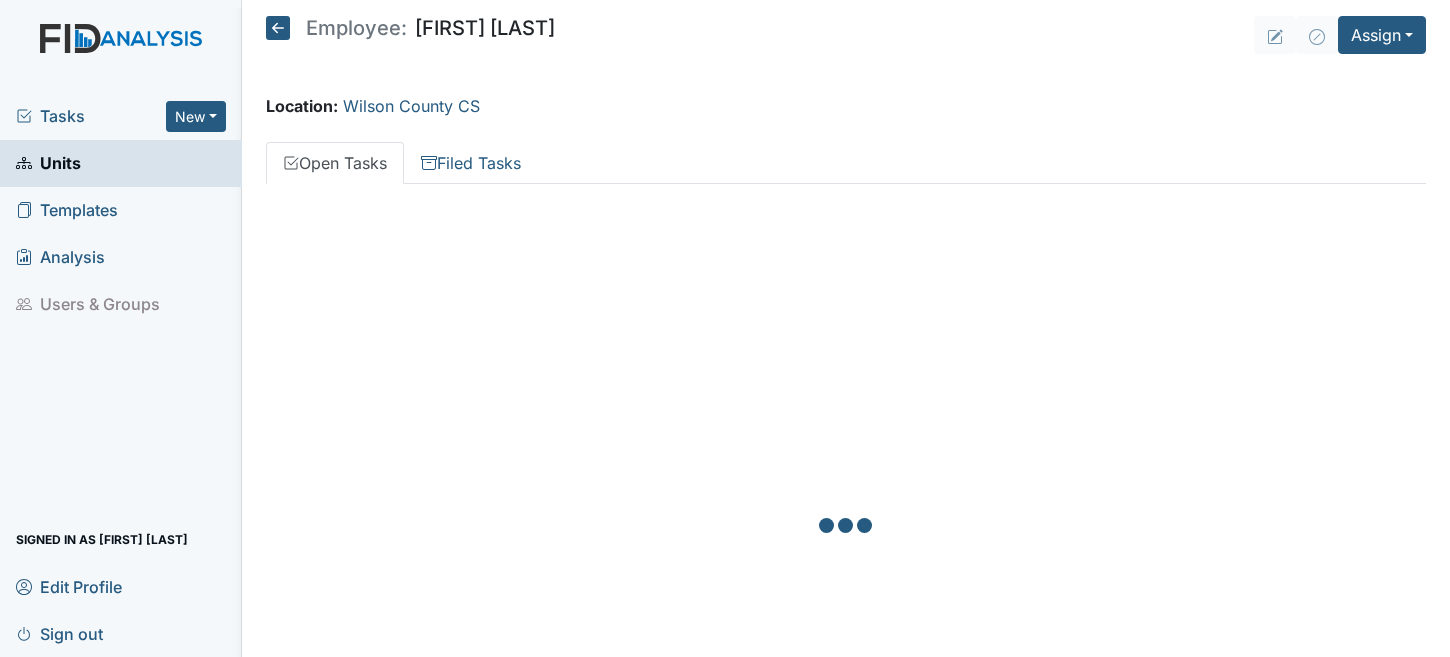 scroll, scrollTop: 0, scrollLeft: 0, axis: both 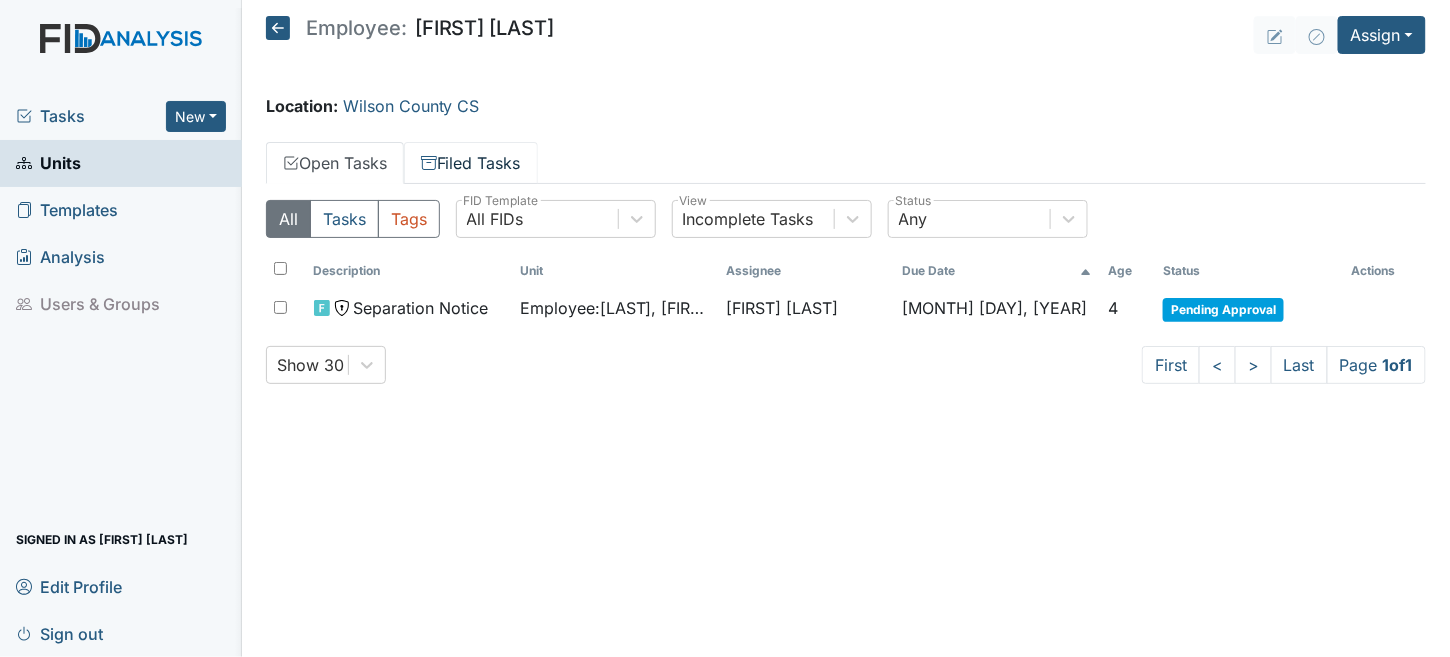 click on "Filed Tasks" at bounding box center (471, 163) 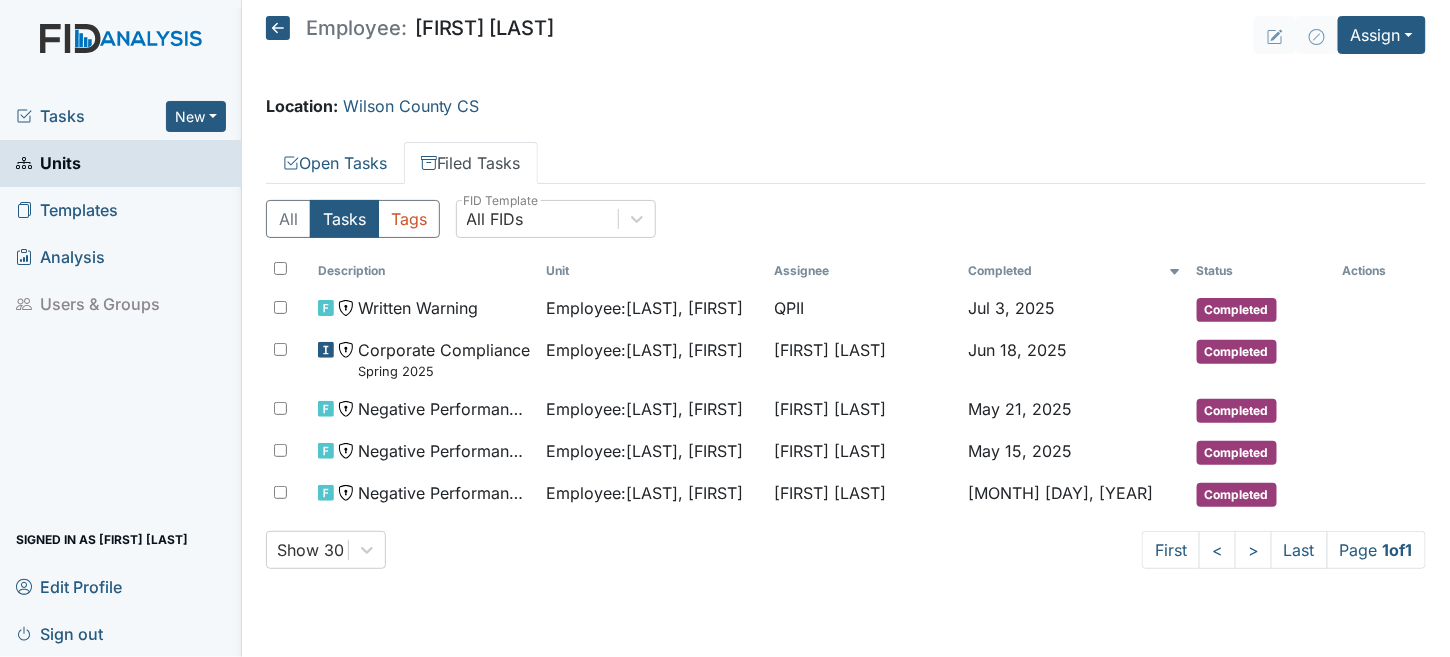 click at bounding box center [278, 28] 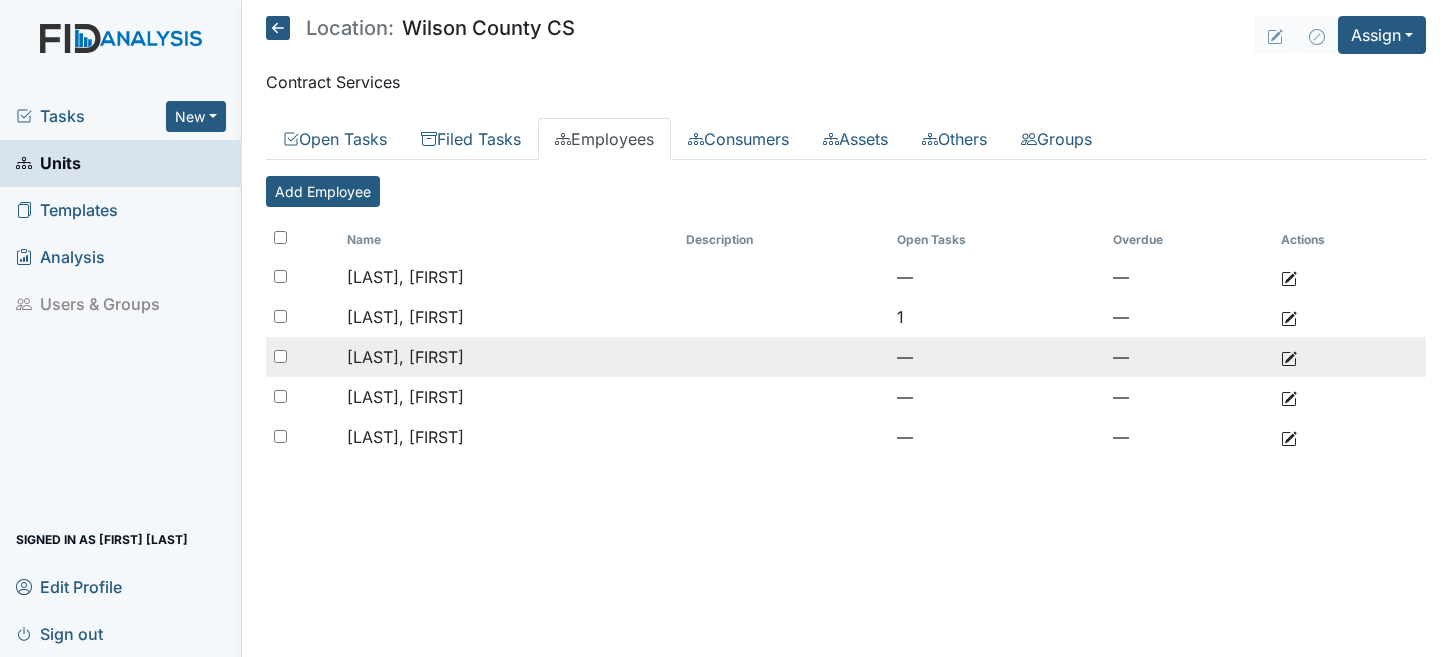 scroll, scrollTop: 0, scrollLeft: 0, axis: both 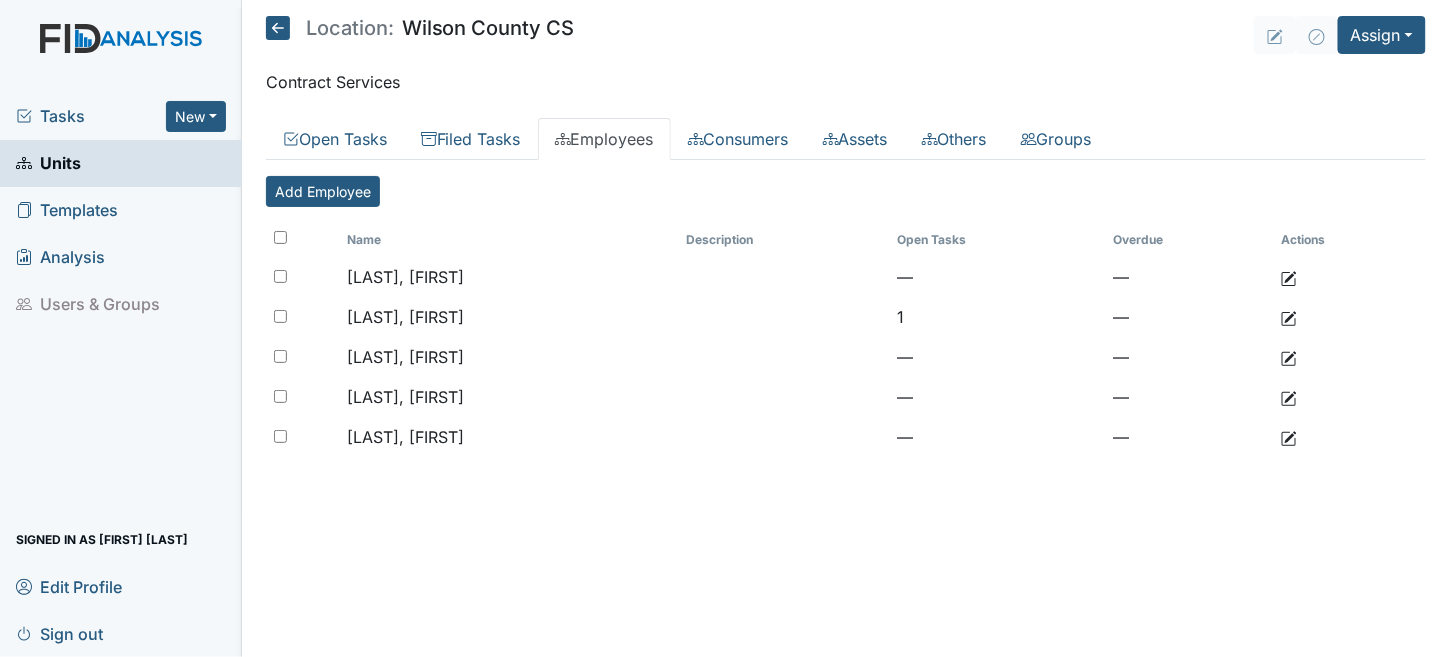 click at bounding box center [278, 28] 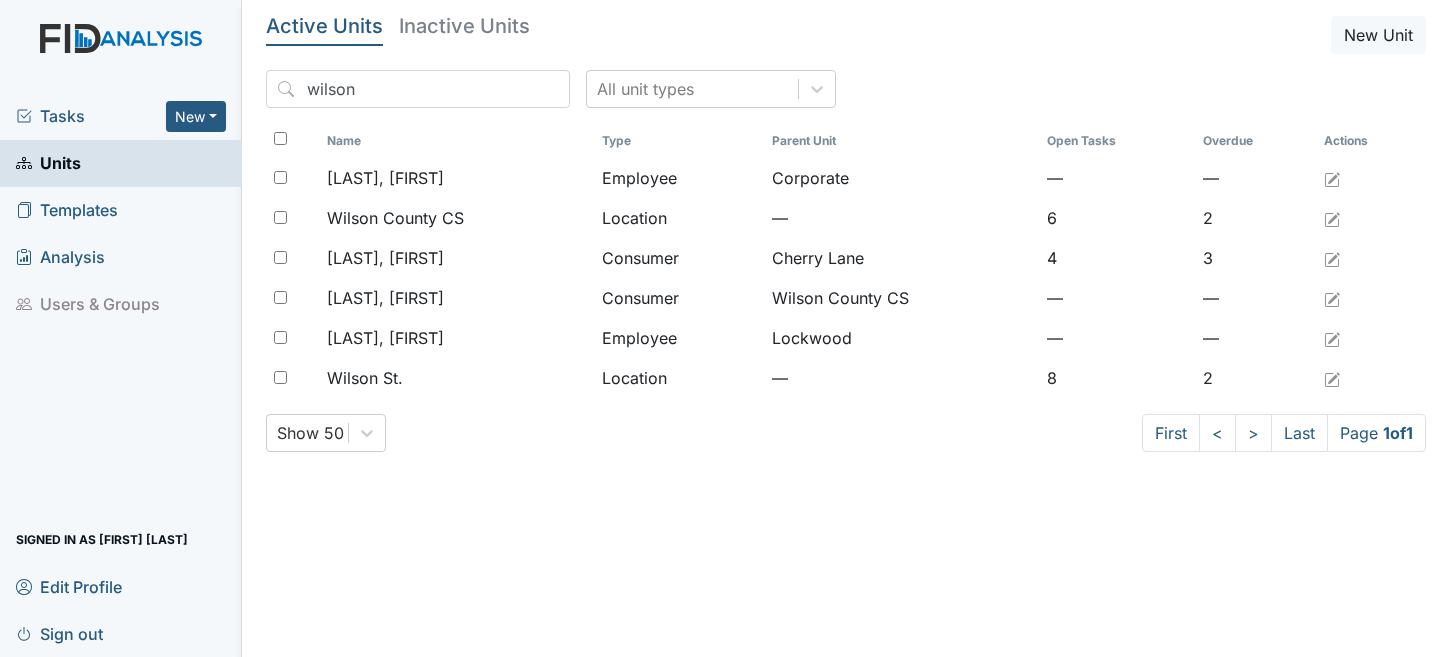 scroll, scrollTop: 0, scrollLeft: 0, axis: both 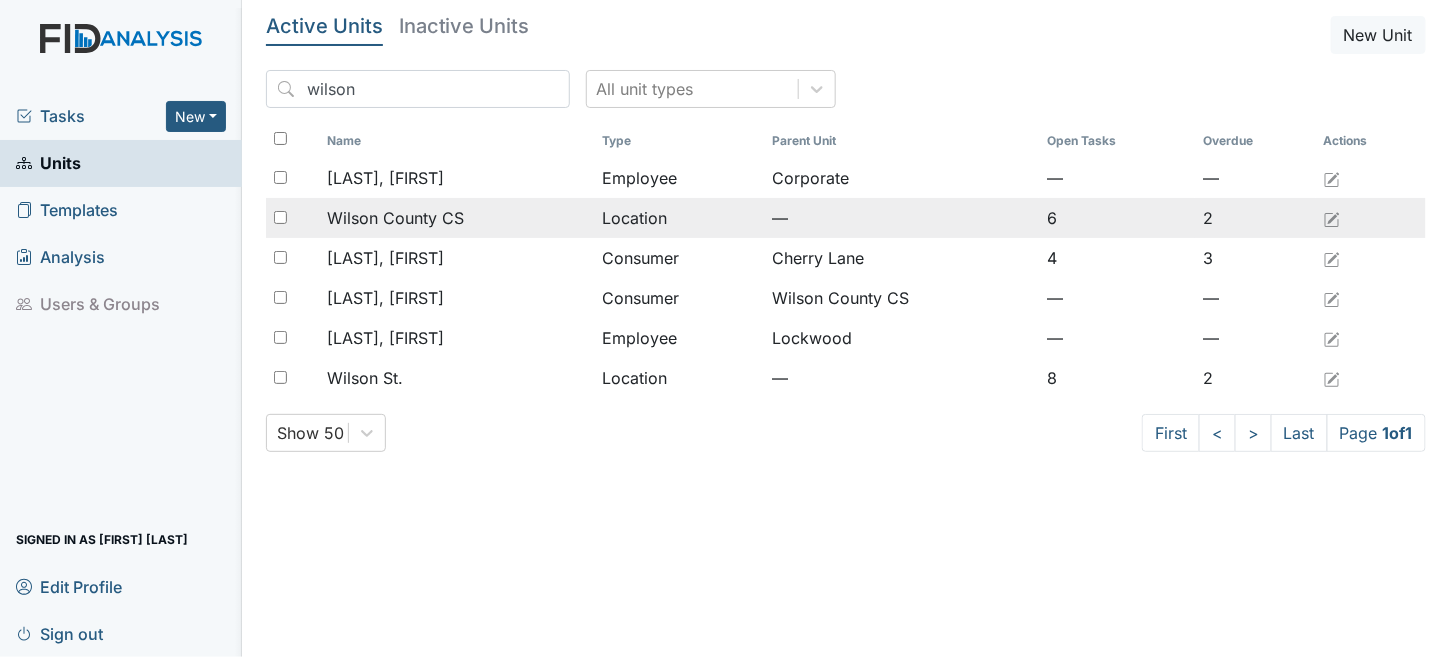 click on "Wilson County CS" at bounding box center (385, 178) 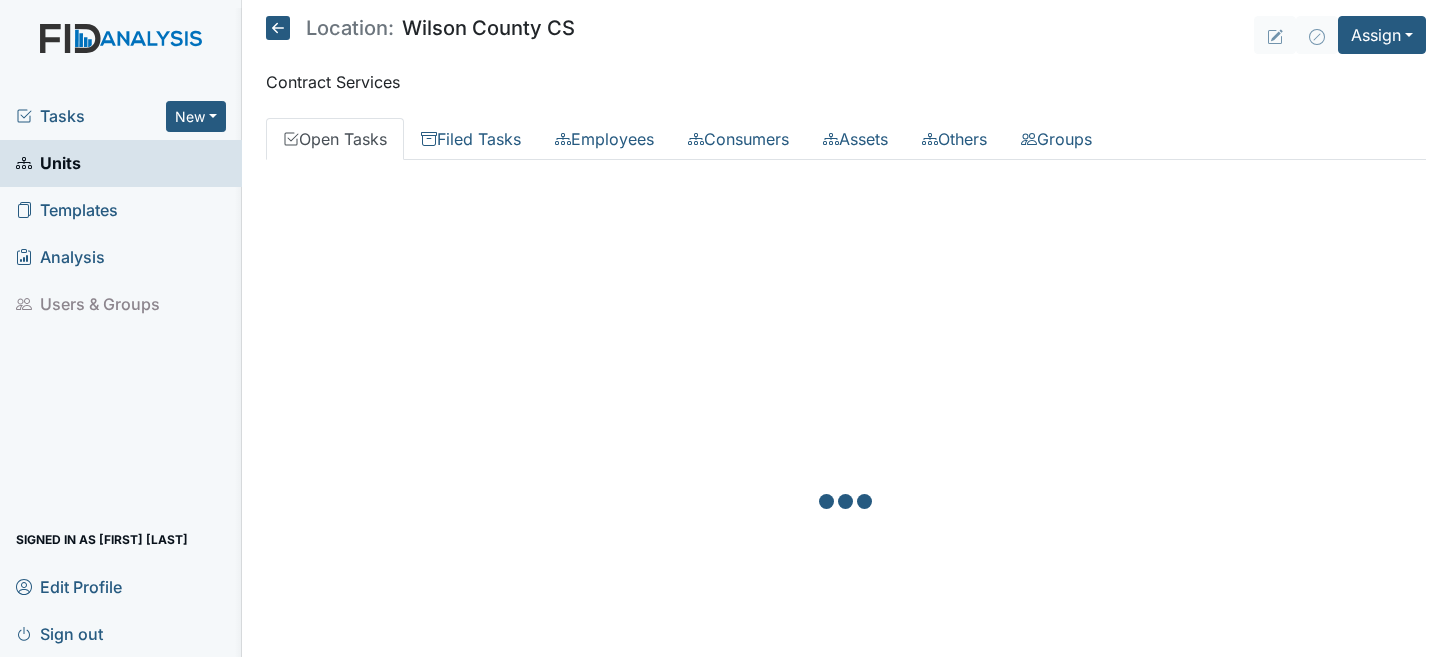 scroll, scrollTop: 0, scrollLeft: 0, axis: both 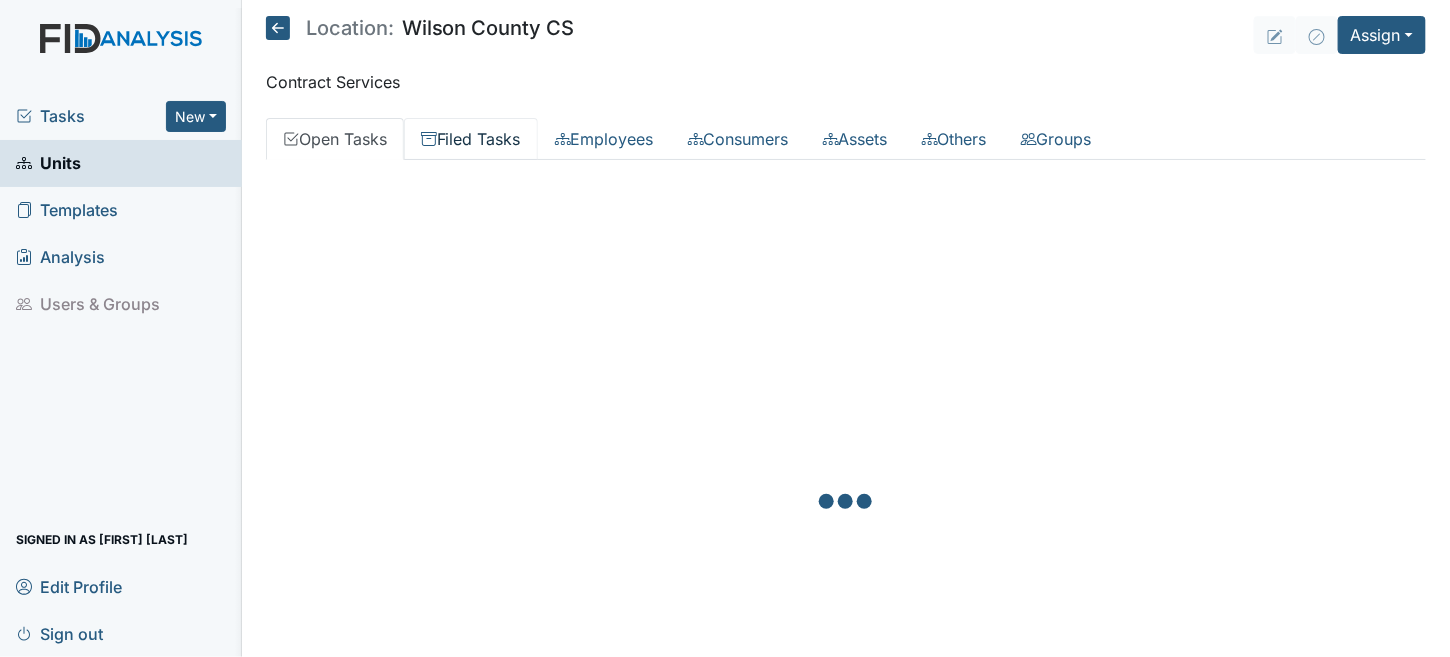 click on "Filed Tasks" at bounding box center (471, 139) 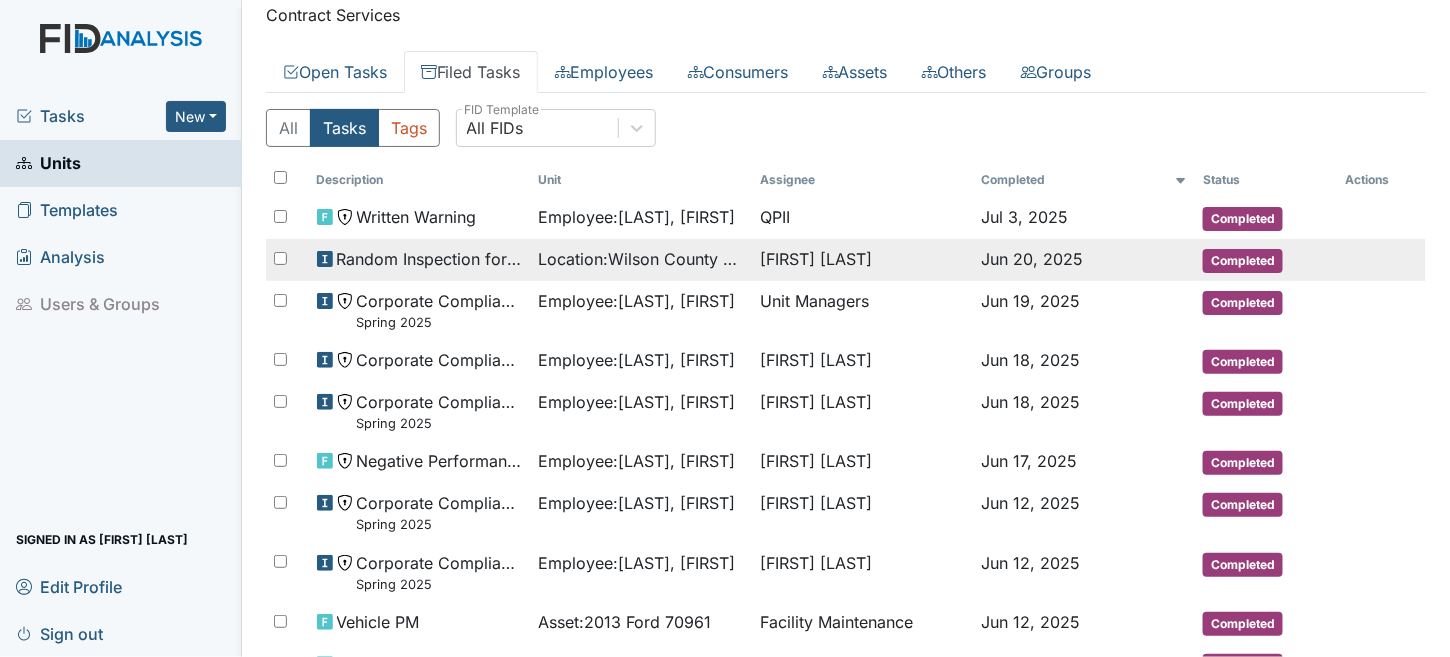 scroll, scrollTop: 0, scrollLeft: 0, axis: both 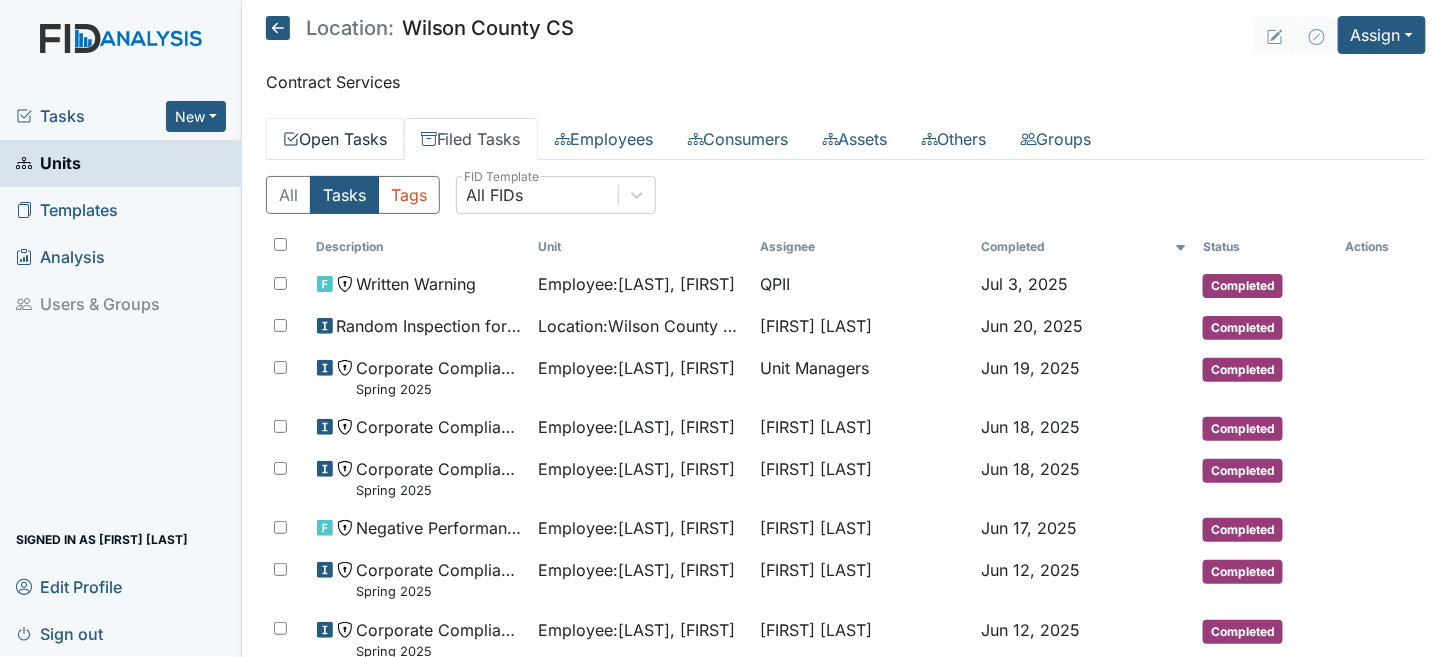 click on "Open Tasks" at bounding box center [335, 139] 